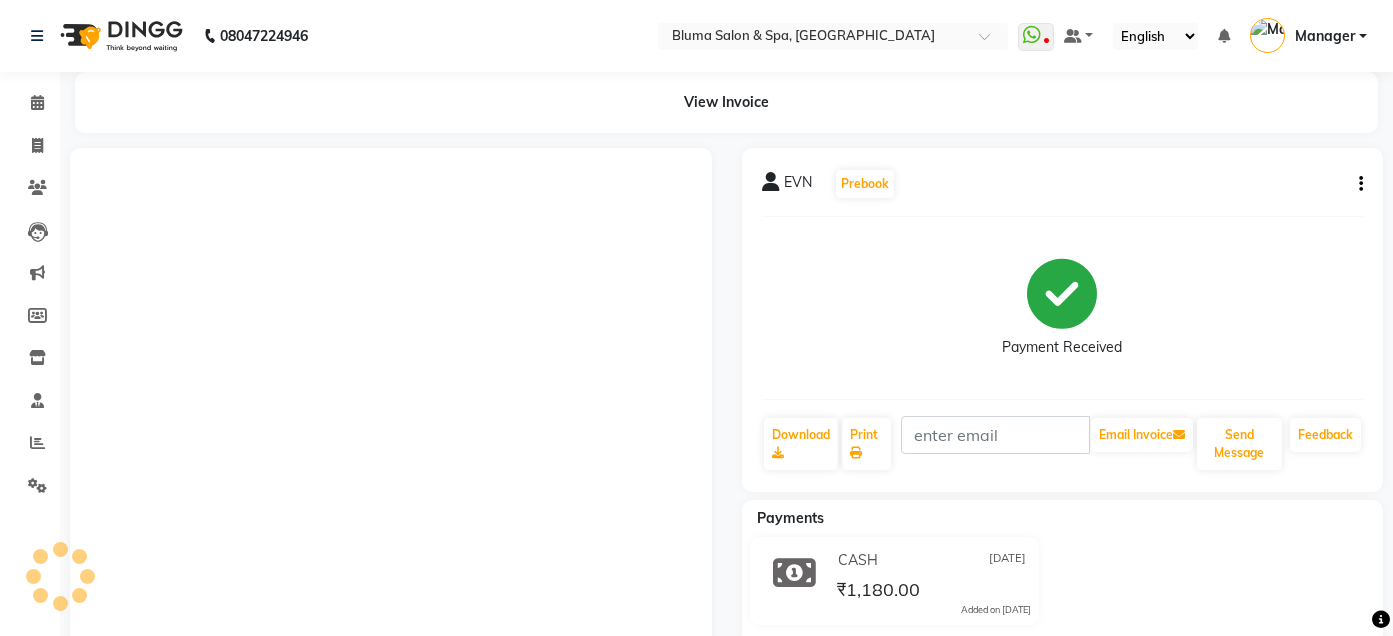 scroll, scrollTop: 0, scrollLeft: 0, axis: both 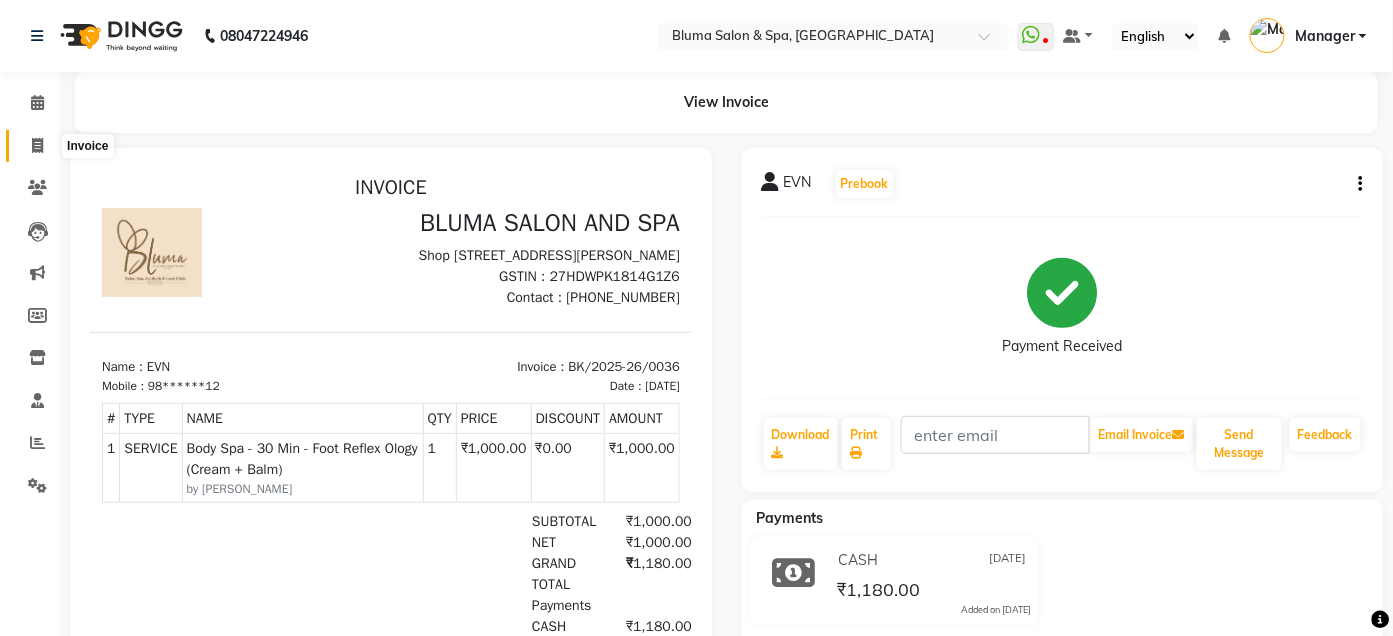 click 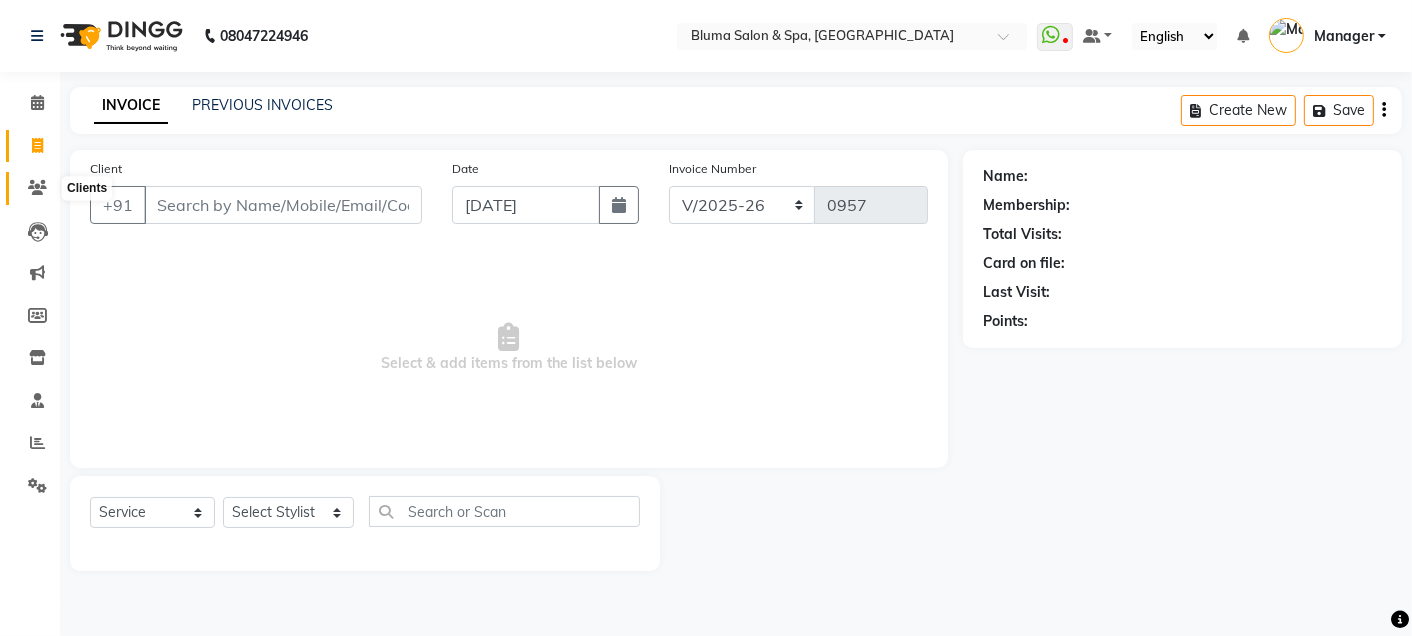 click 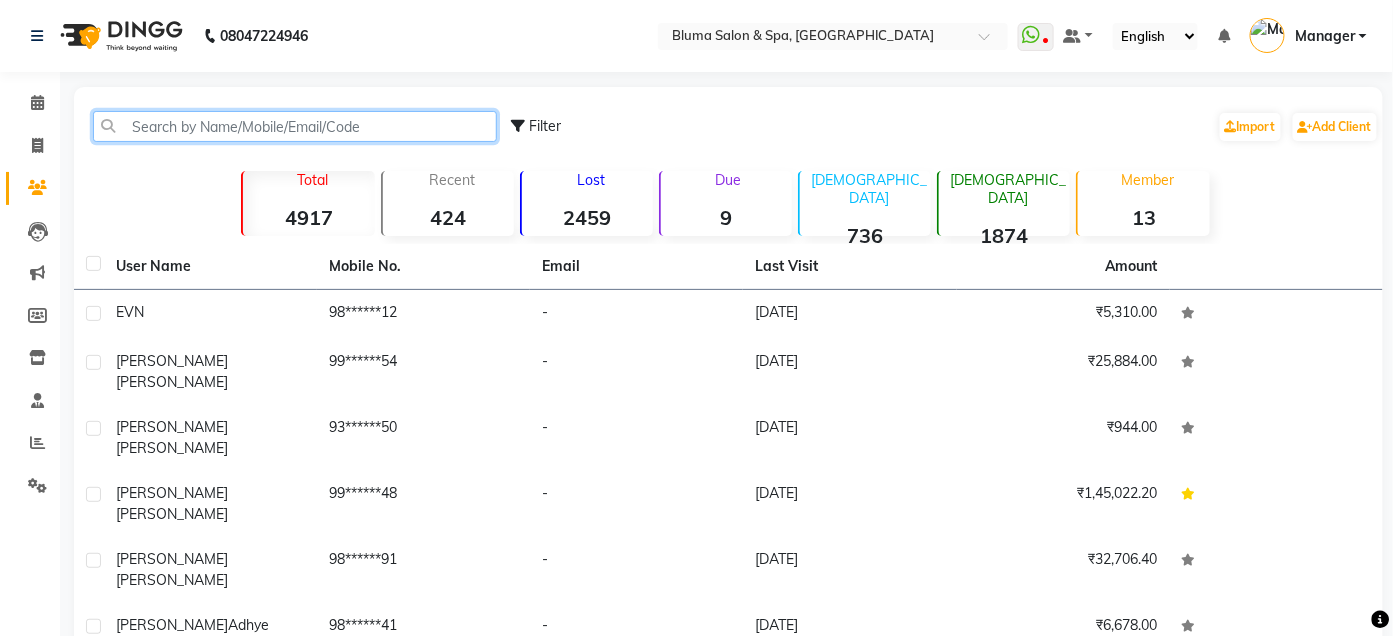 click 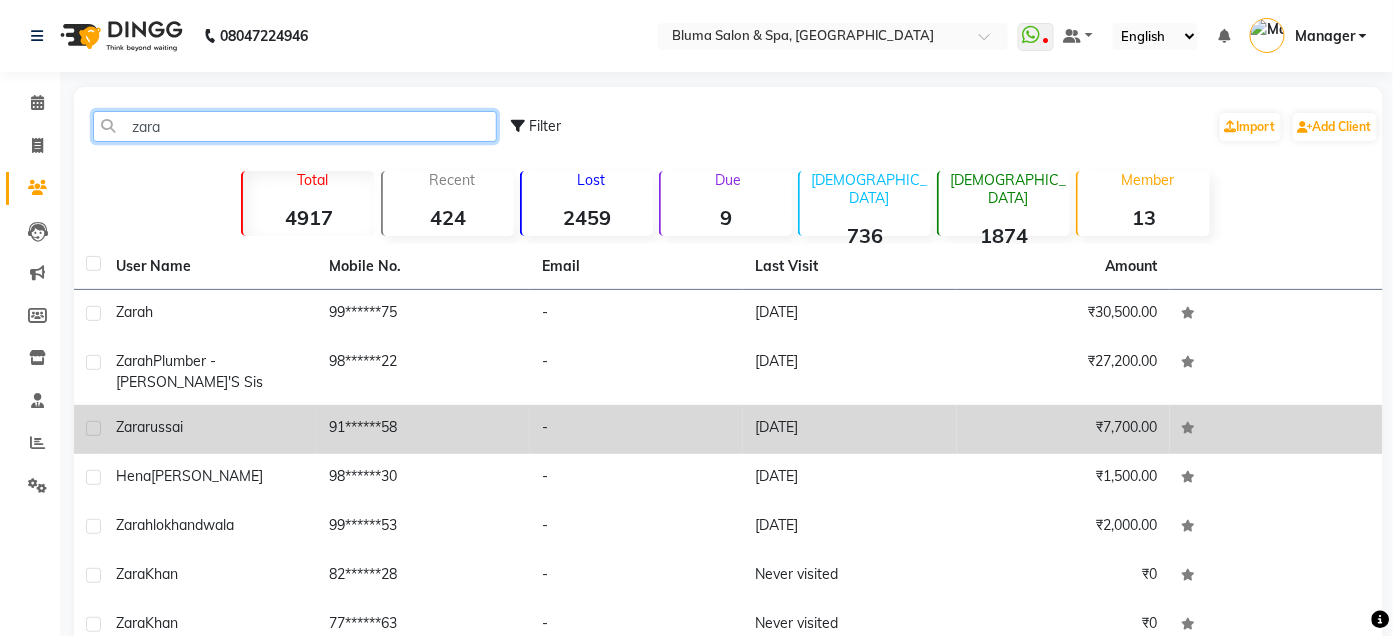 type on "zara" 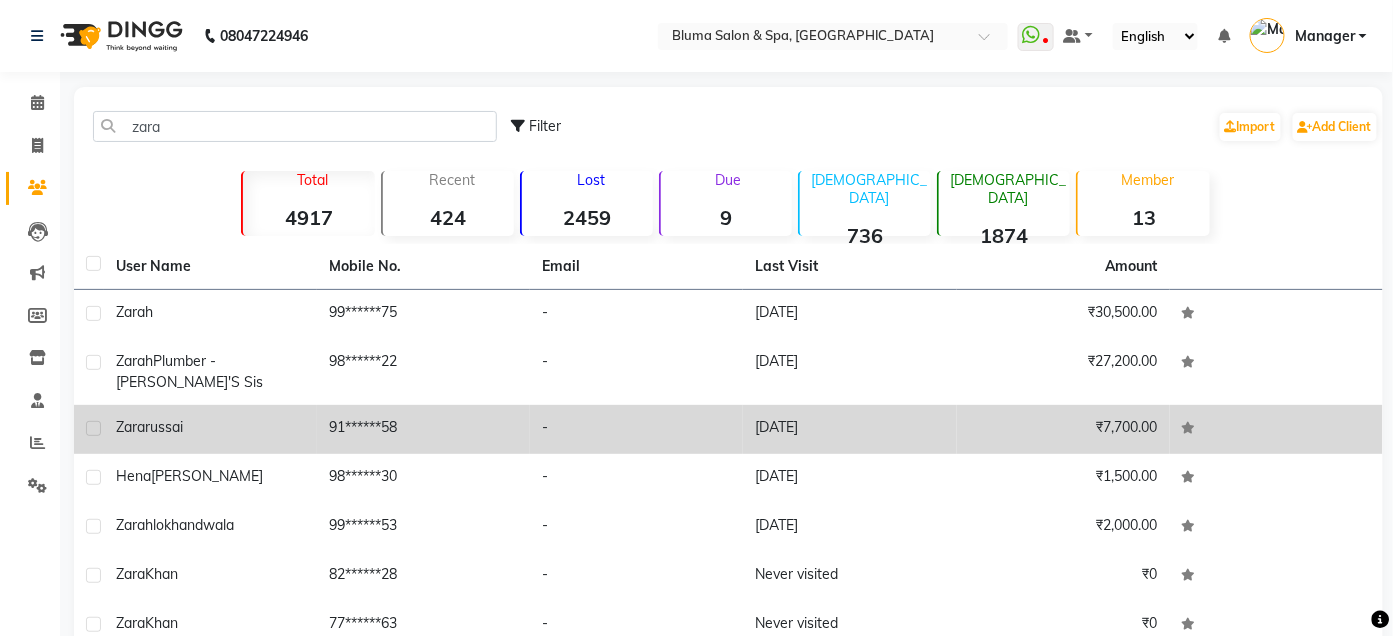 click on "russai" 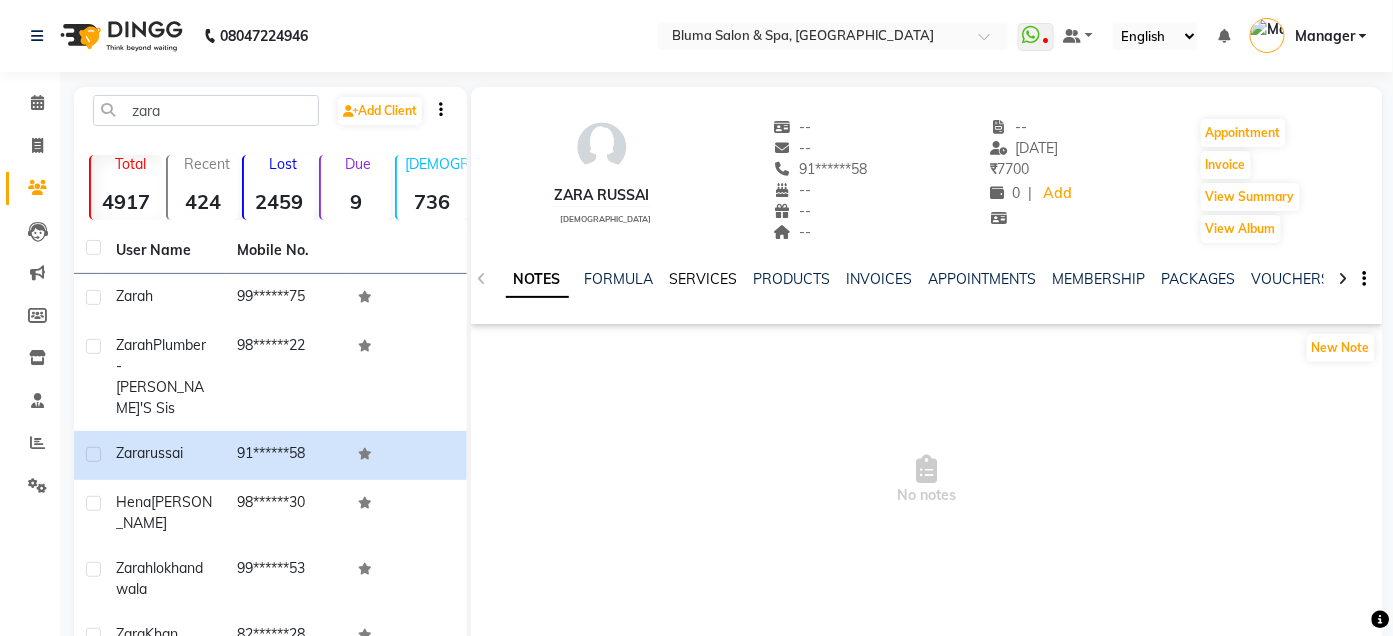 click on "SERVICES" 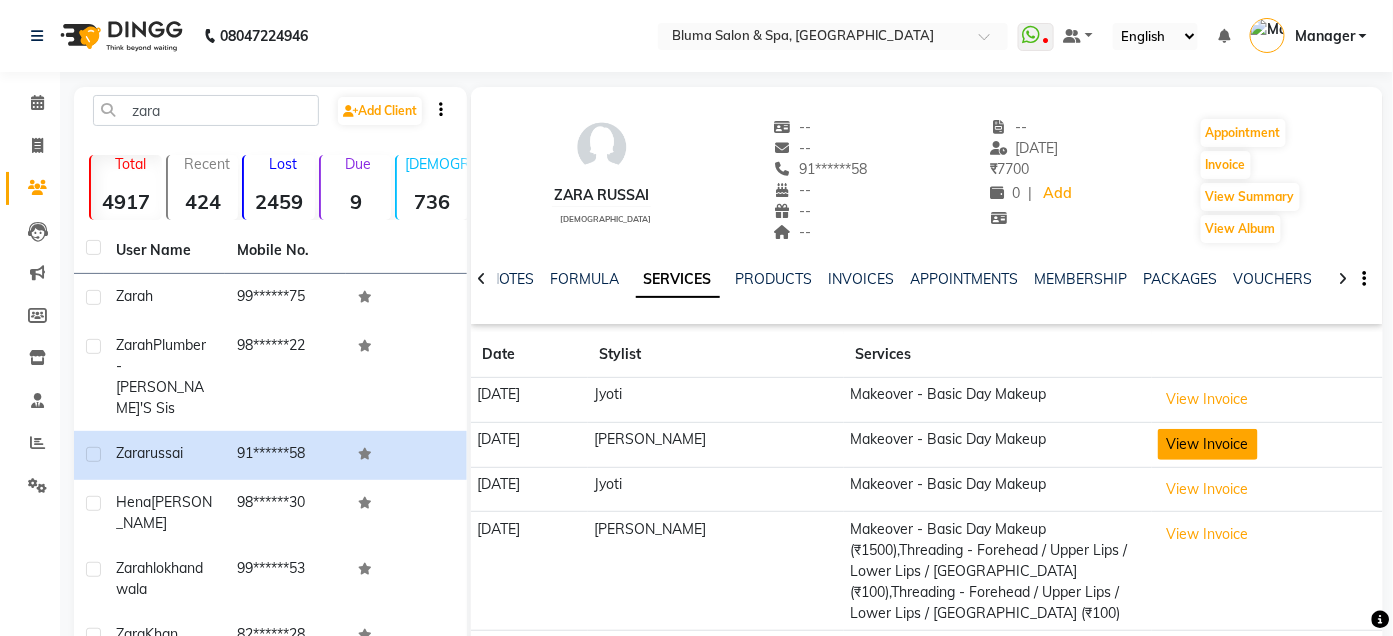 click on "View Invoice" 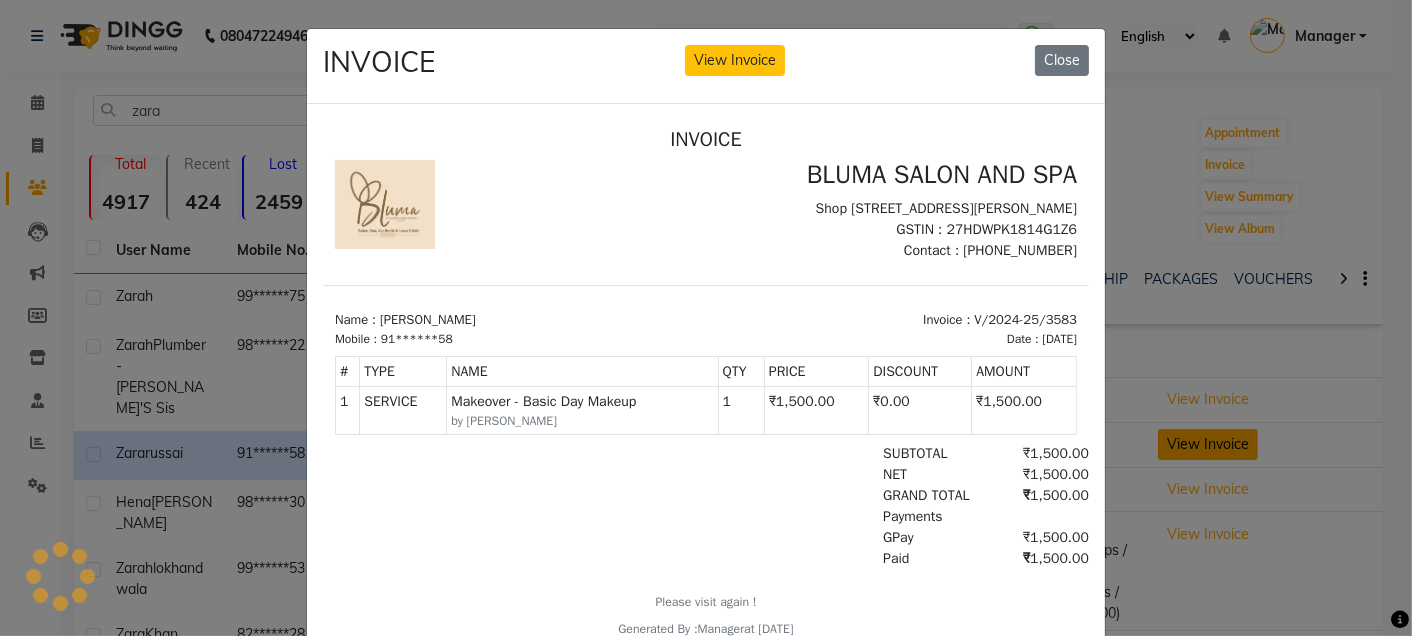 scroll, scrollTop: 0, scrollLeft: 0, axis: both 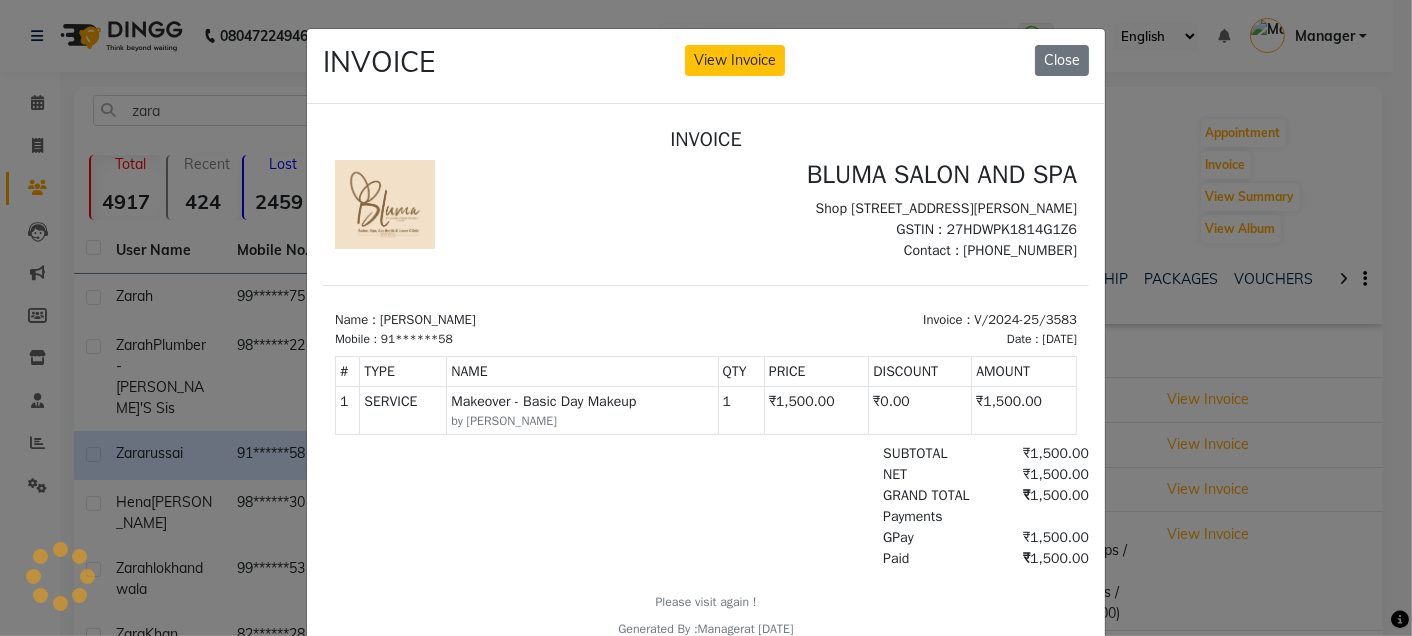 drag, startPoint x: 1061, startPoint y: 77, endPoint x: 1074, endPoint y: 260, distance: 183.46117 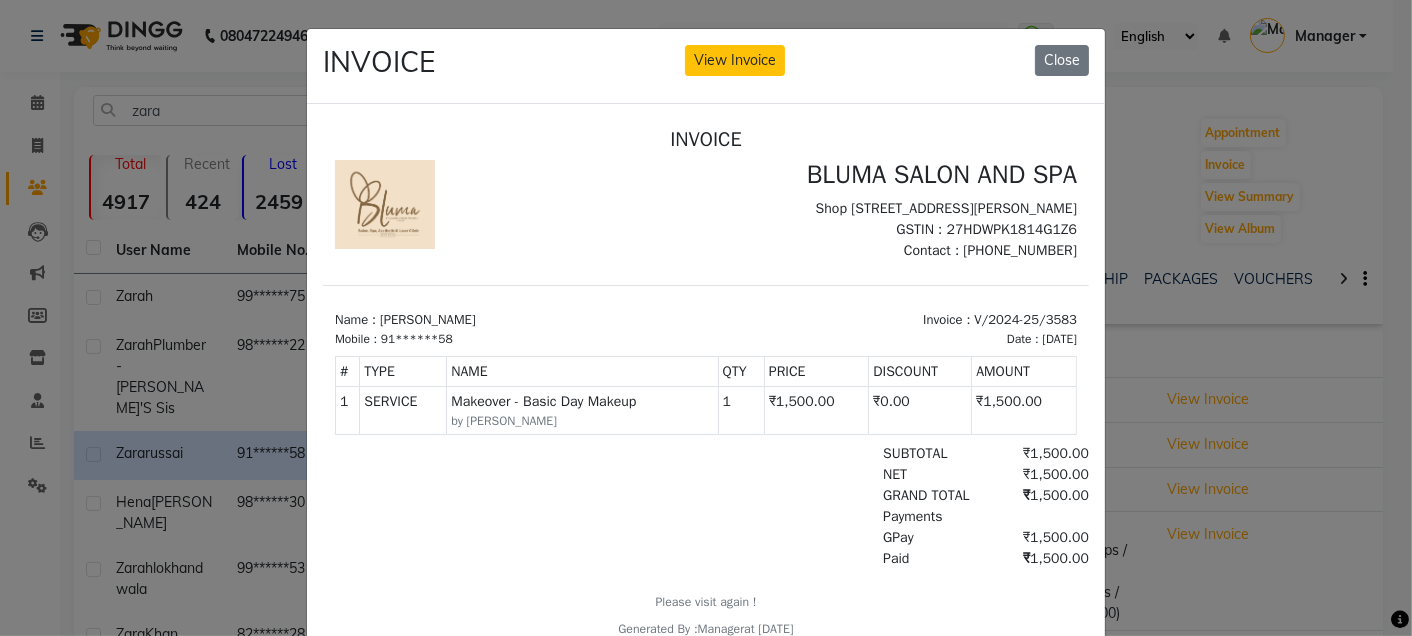 click on "INVOICE
BLUMA SALON AND SPA
[STREET_ADDRESS][PERSON_NAME]
GSTIN : 27HDWPK1814G1Z6
Contact : [PHONE_NUMBER]
Mobile : Date  :" at bounding box center (705, 382) 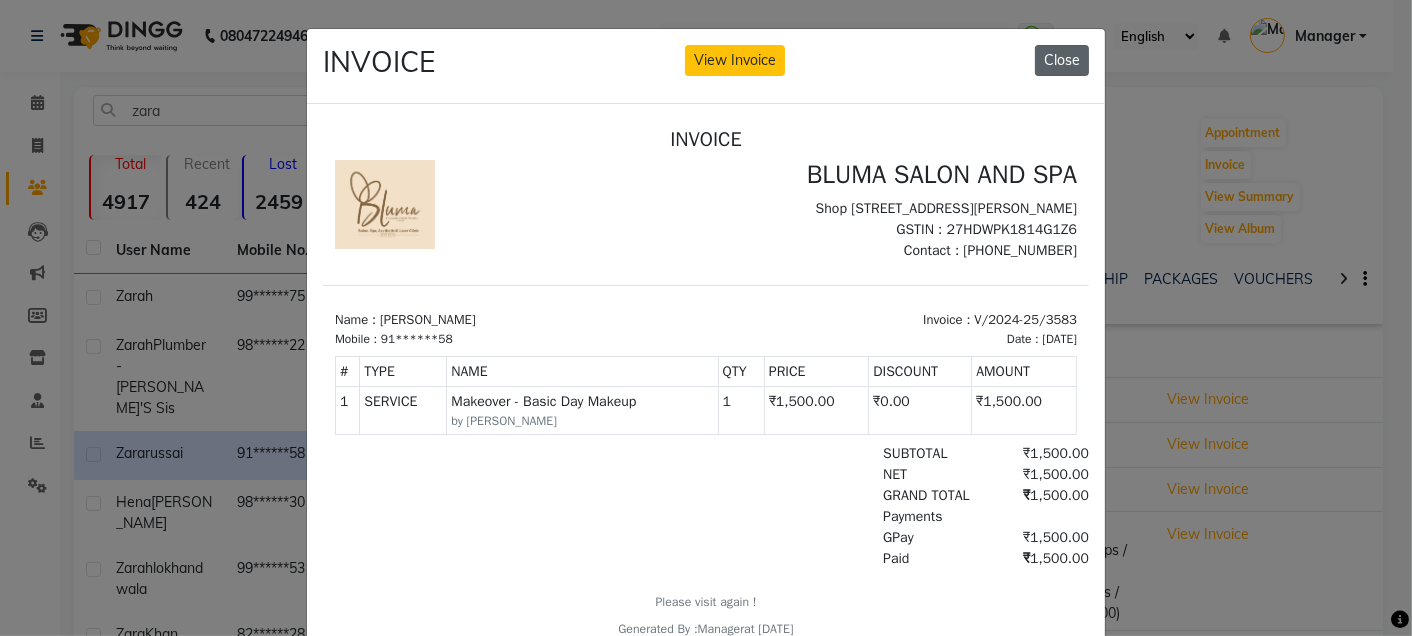 click on "Close" 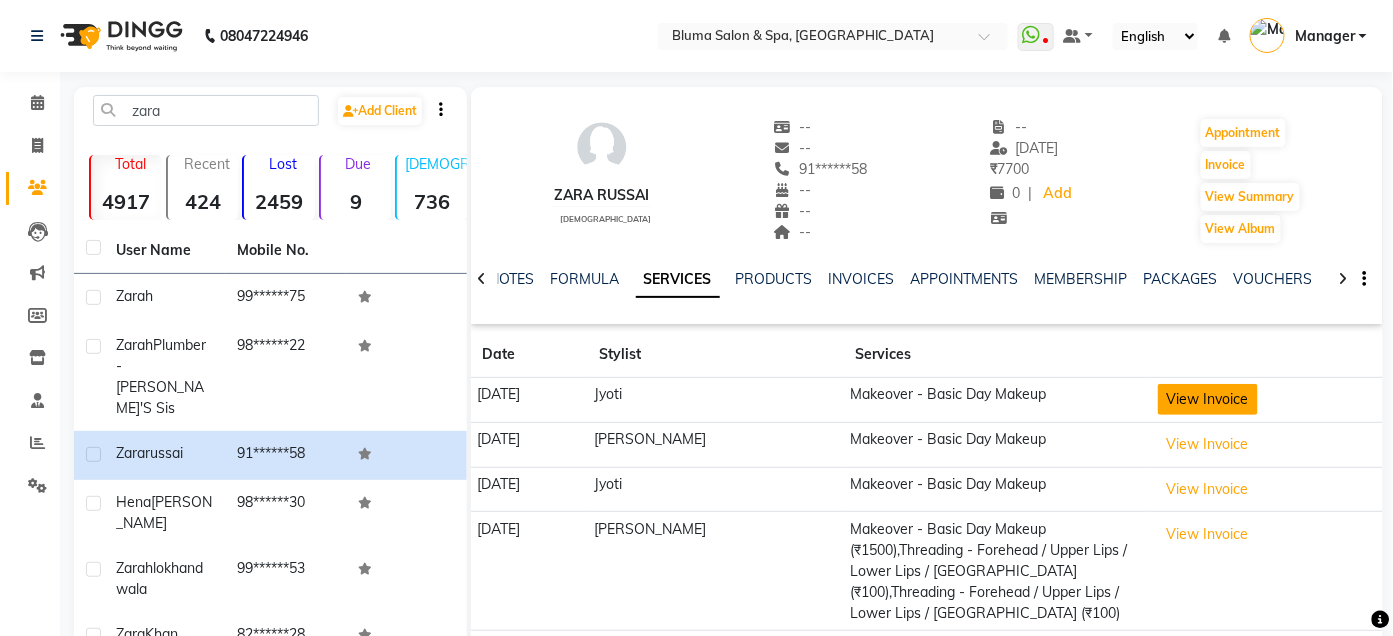 click on "View Invoice" 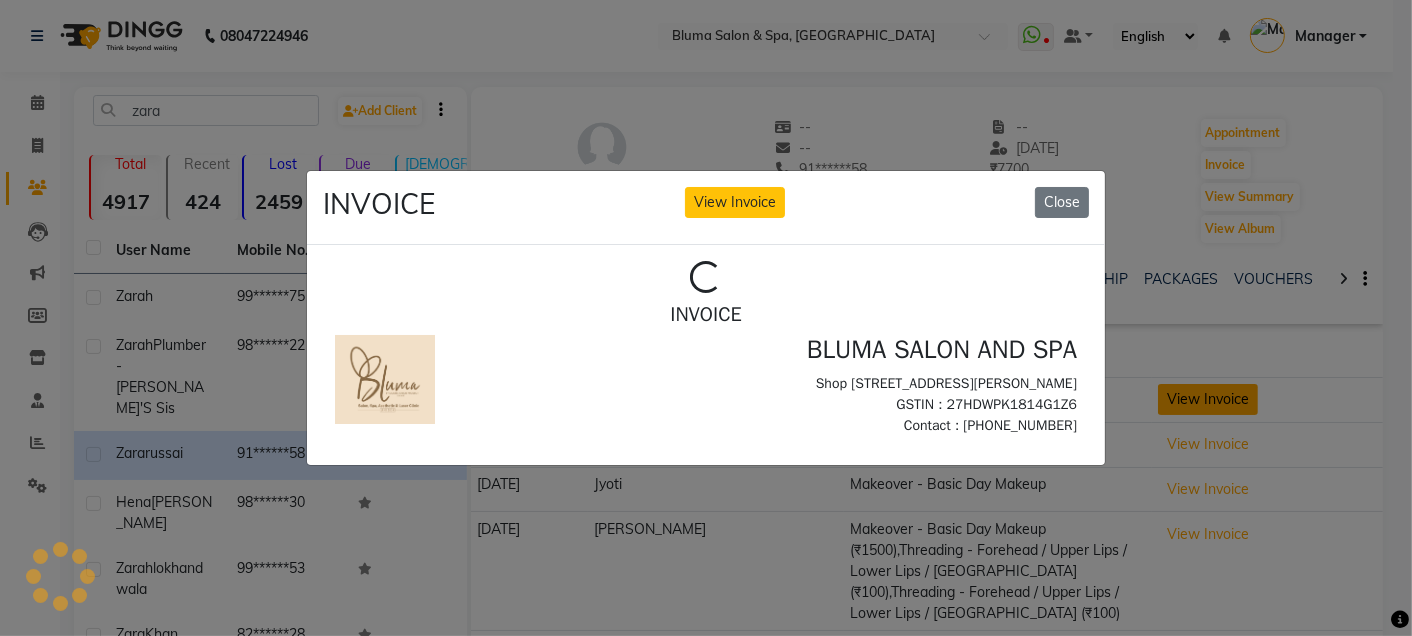 scroll, scrollTop: 0, scrollLeft: 0, axis: both 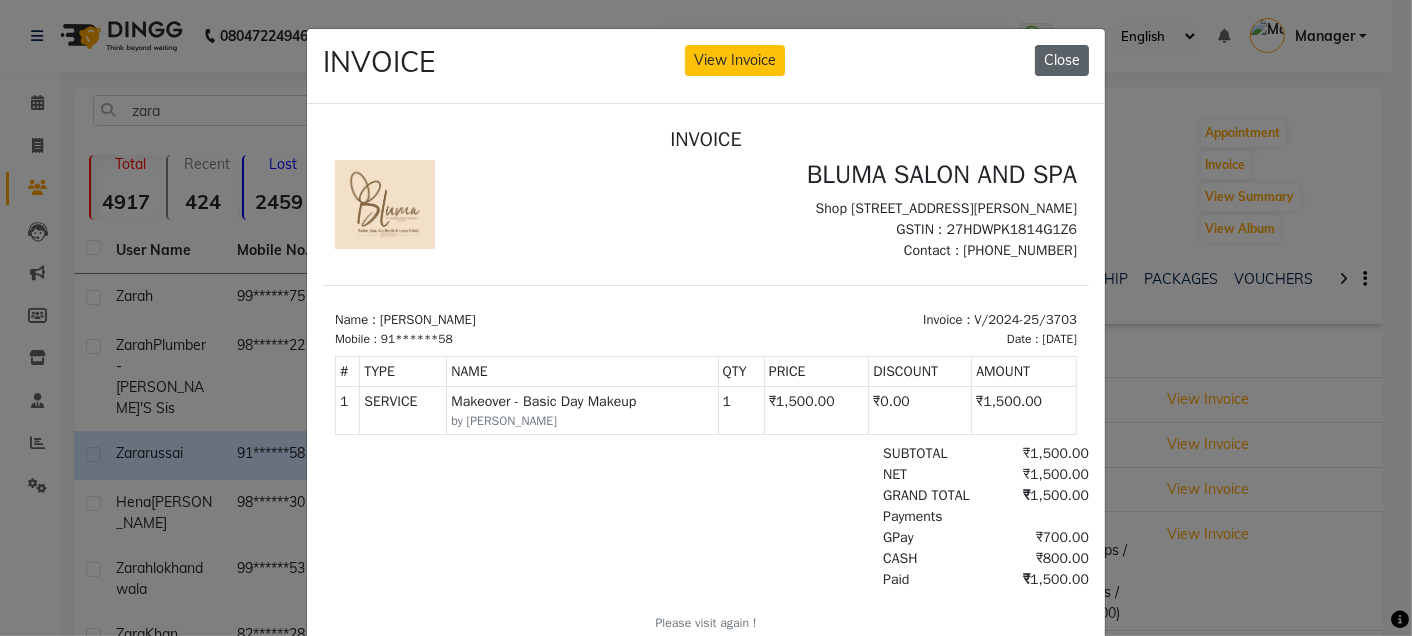 click on "Close" 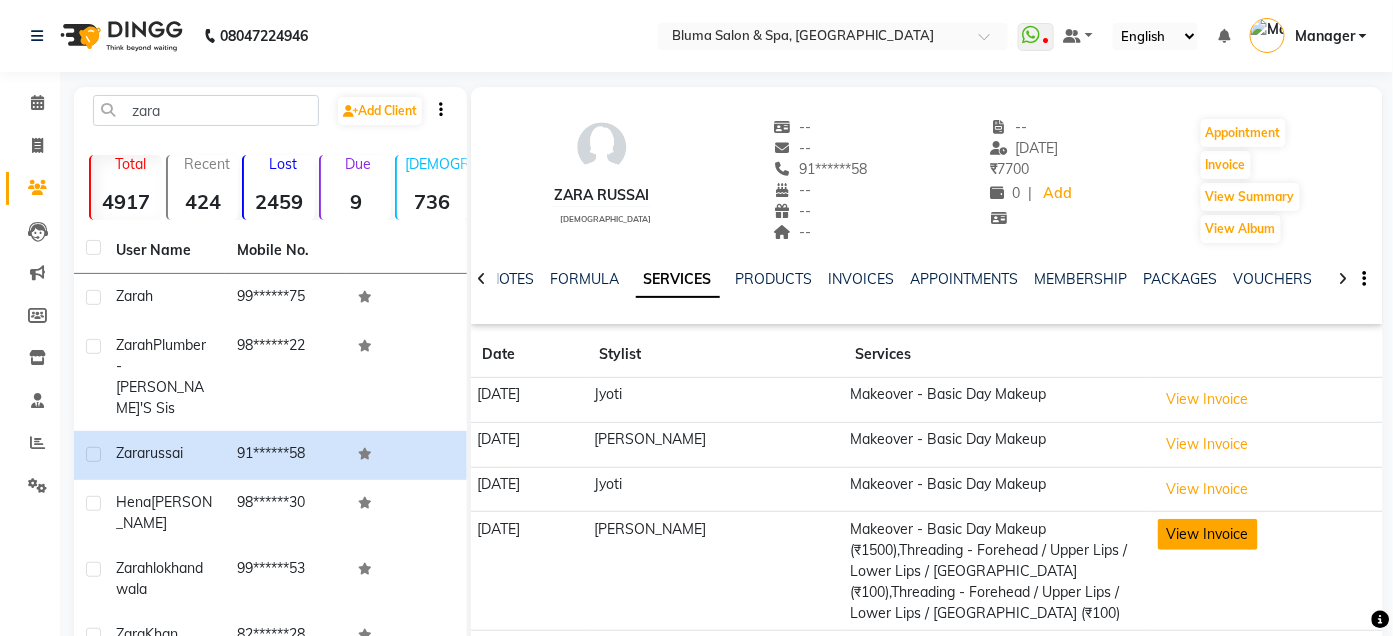 click on "View Invoice" 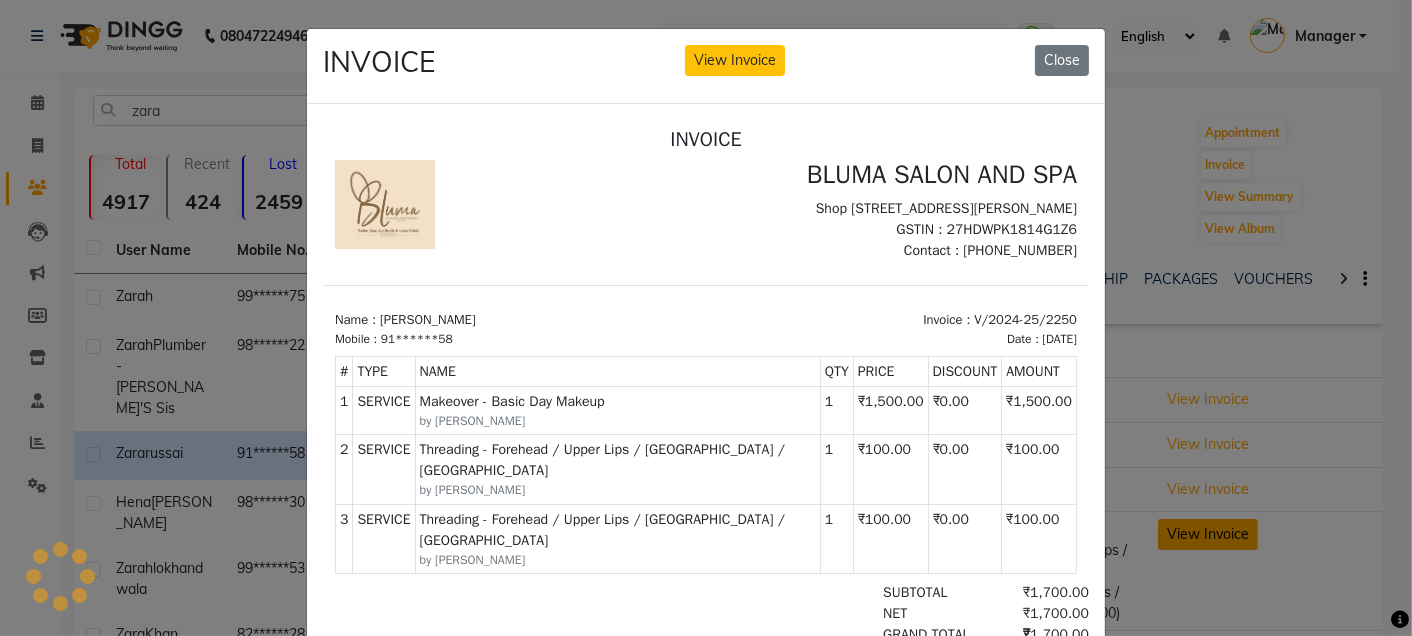 scroll, scrollTop: 0, scrollLeft: 0, axis: both 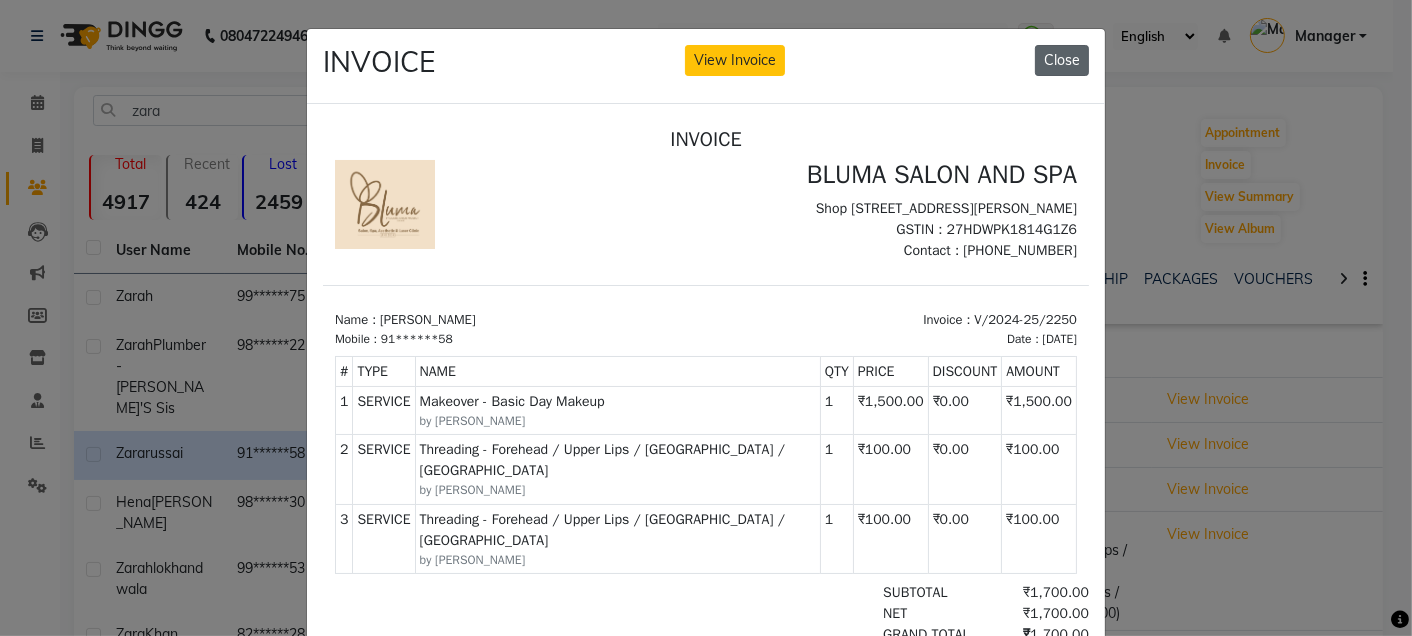 click on "Close" 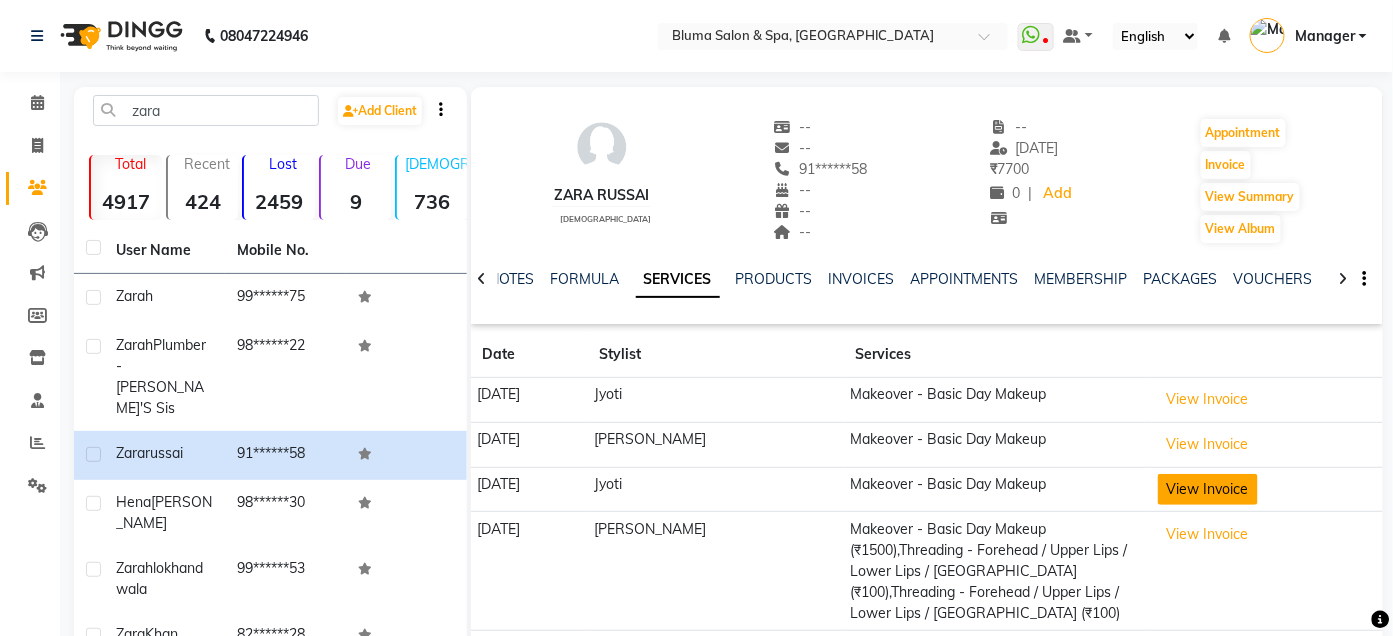 click on "View Invoice" 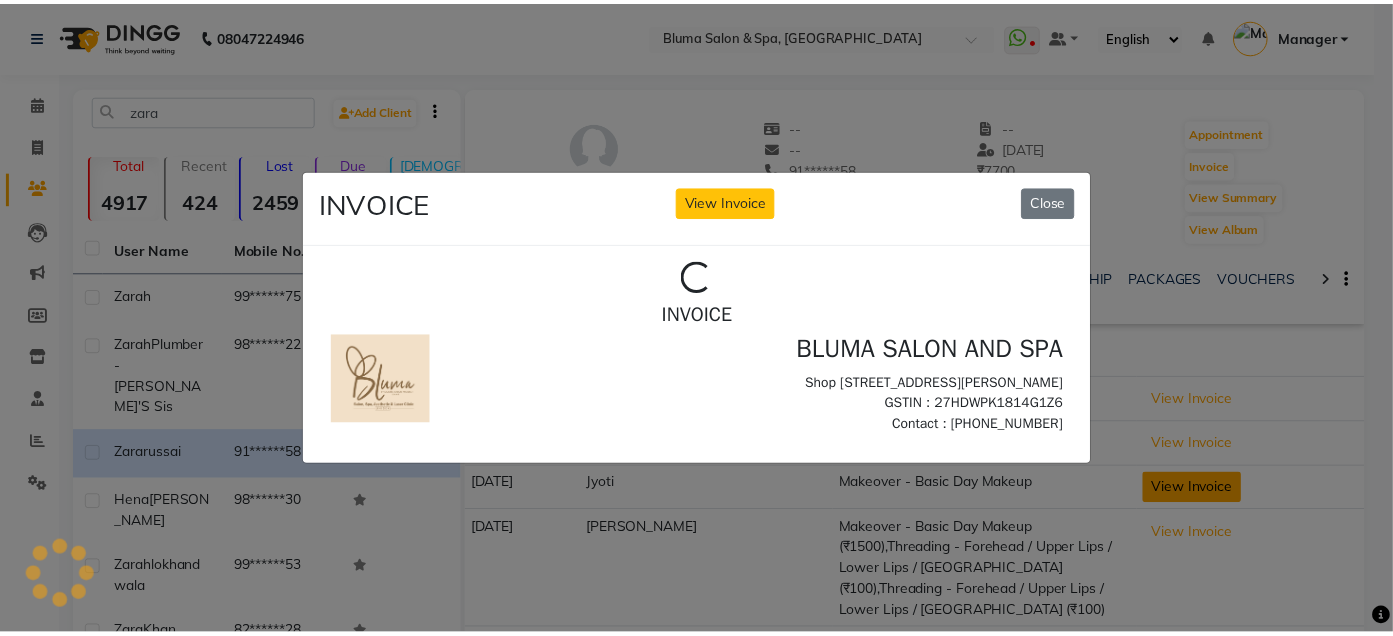 scroll, scrollTop: 0, scrollLeft: 0, axis: both 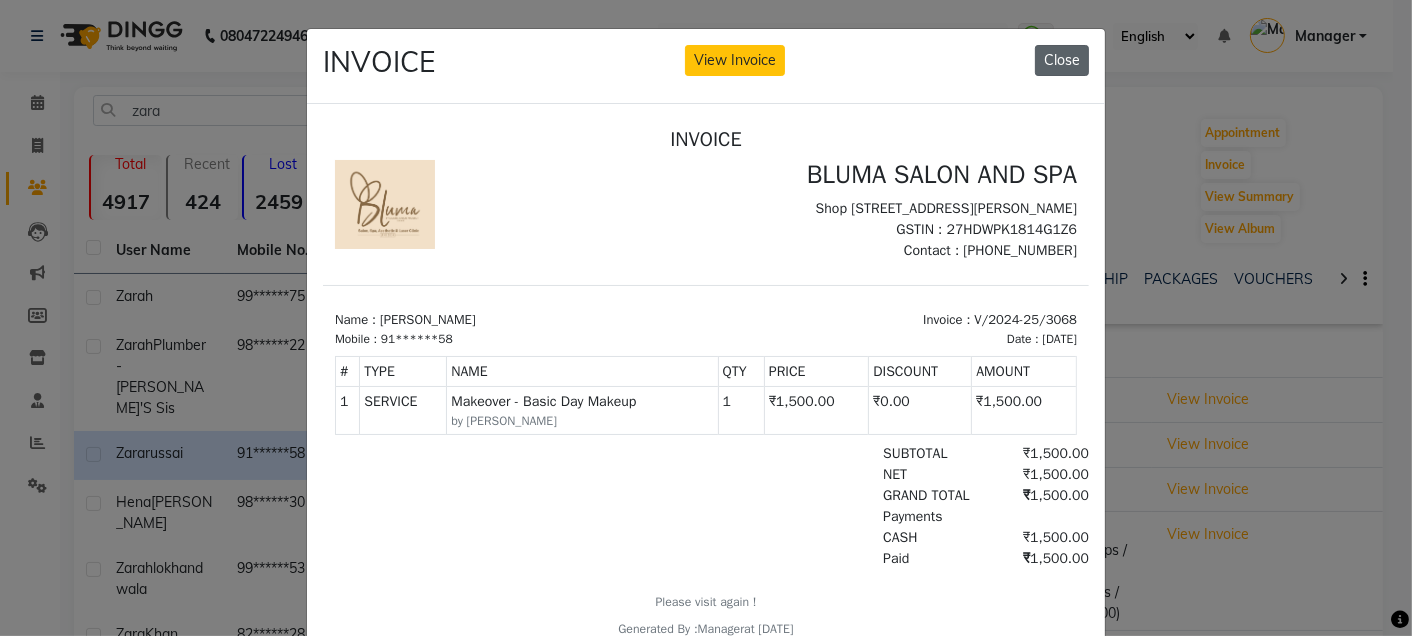 click on "Close" 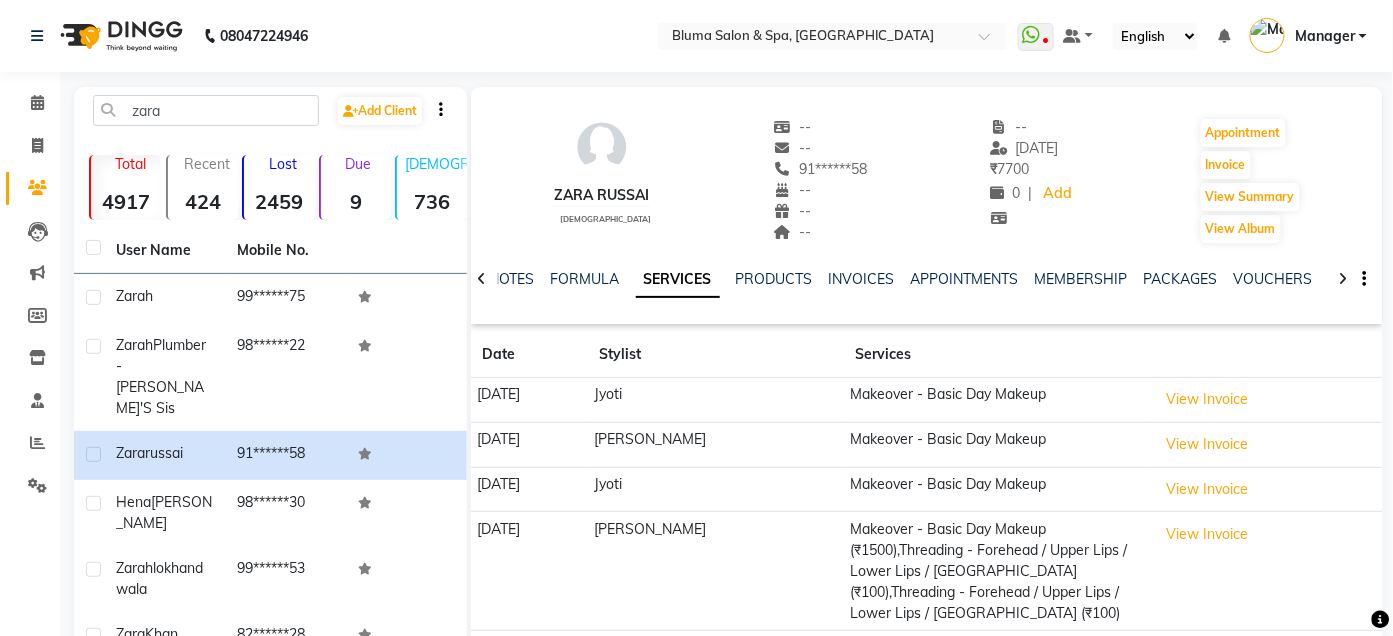 type 